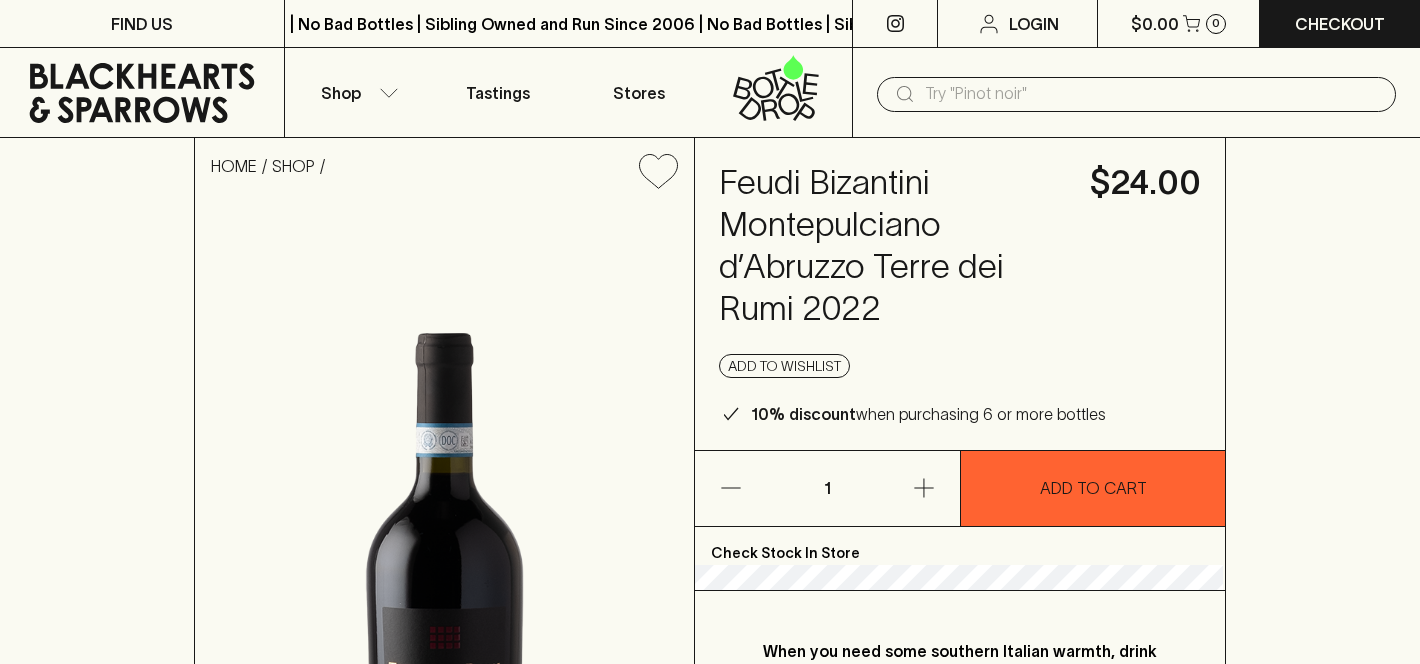 scroll, scrollTop: 0, scrollLeft: 0, axis: both 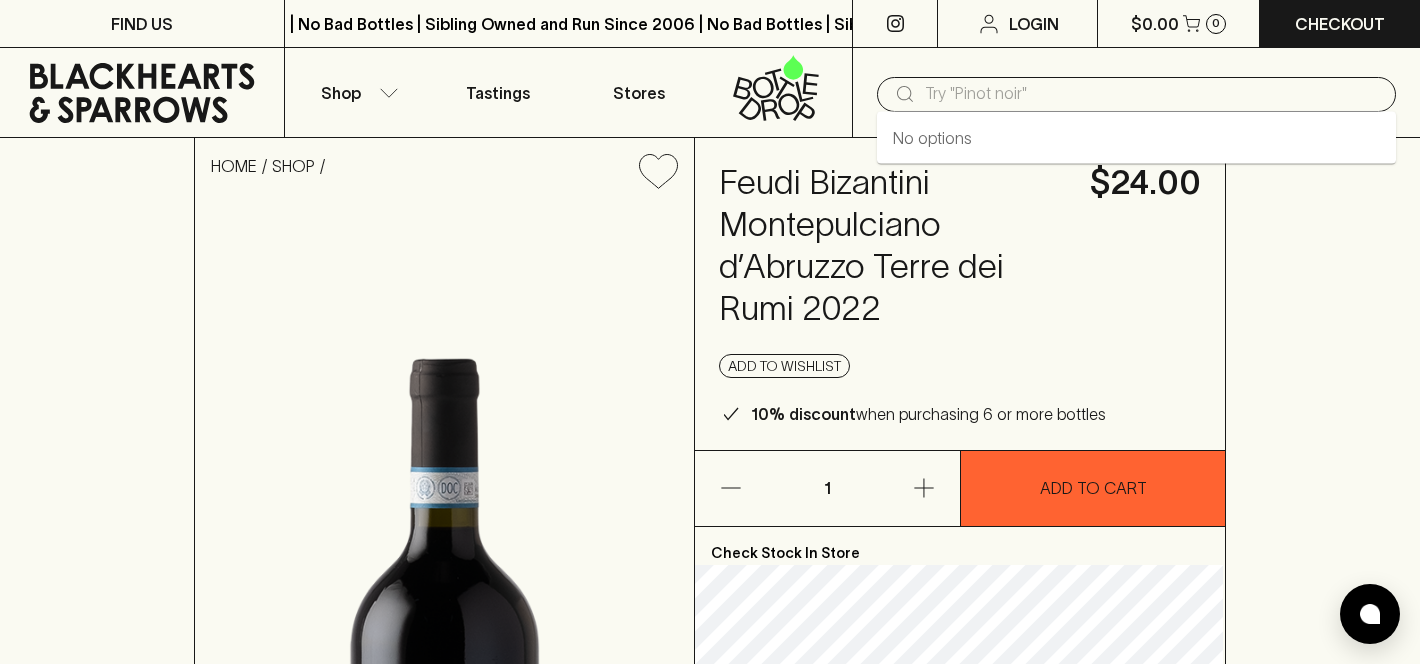 click at bounding box center [1152, 94] 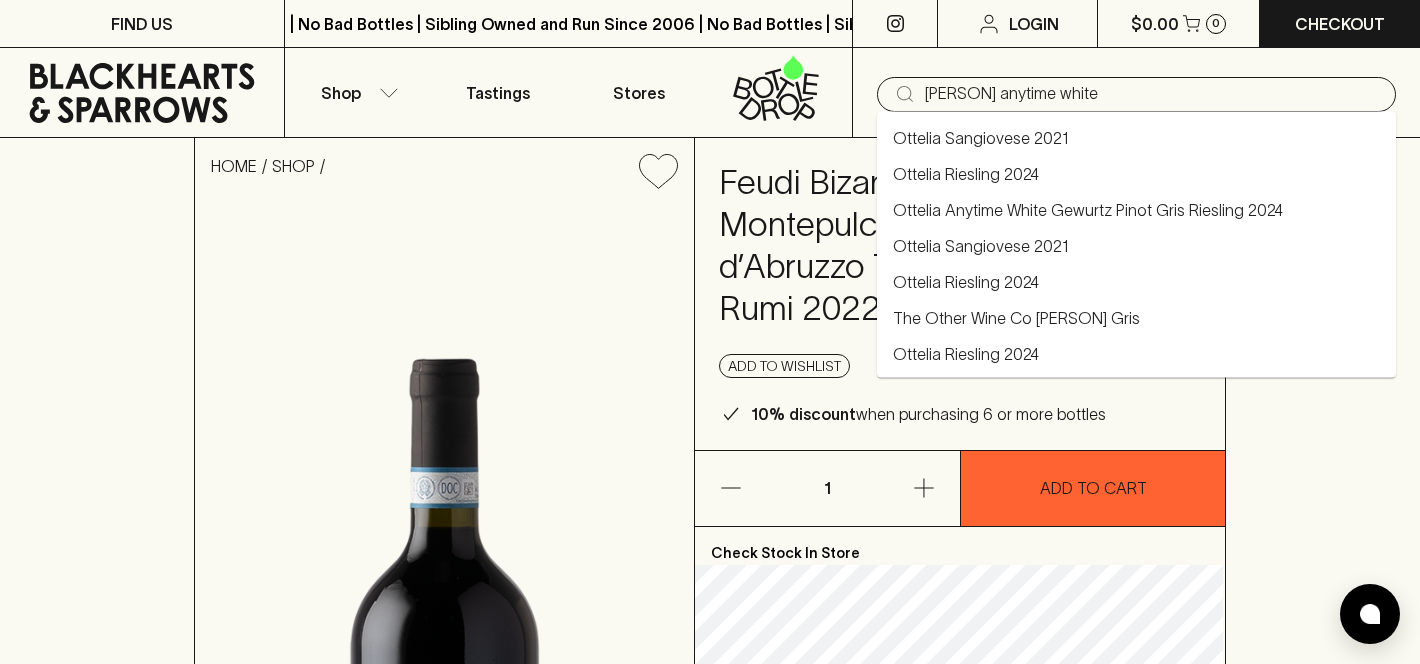 type on "Ottelia Sangiovese 2021" 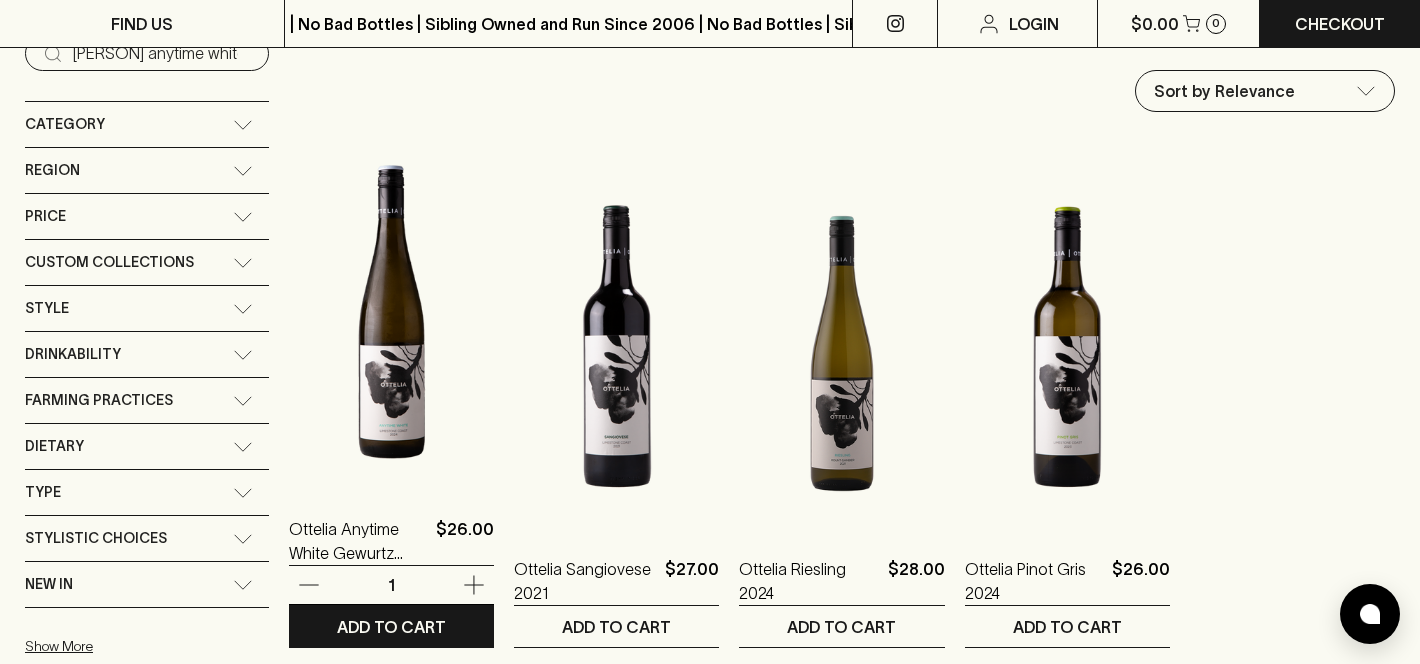 scroll, scrollTop: 230, scrollLeft: 0, axis: vertical 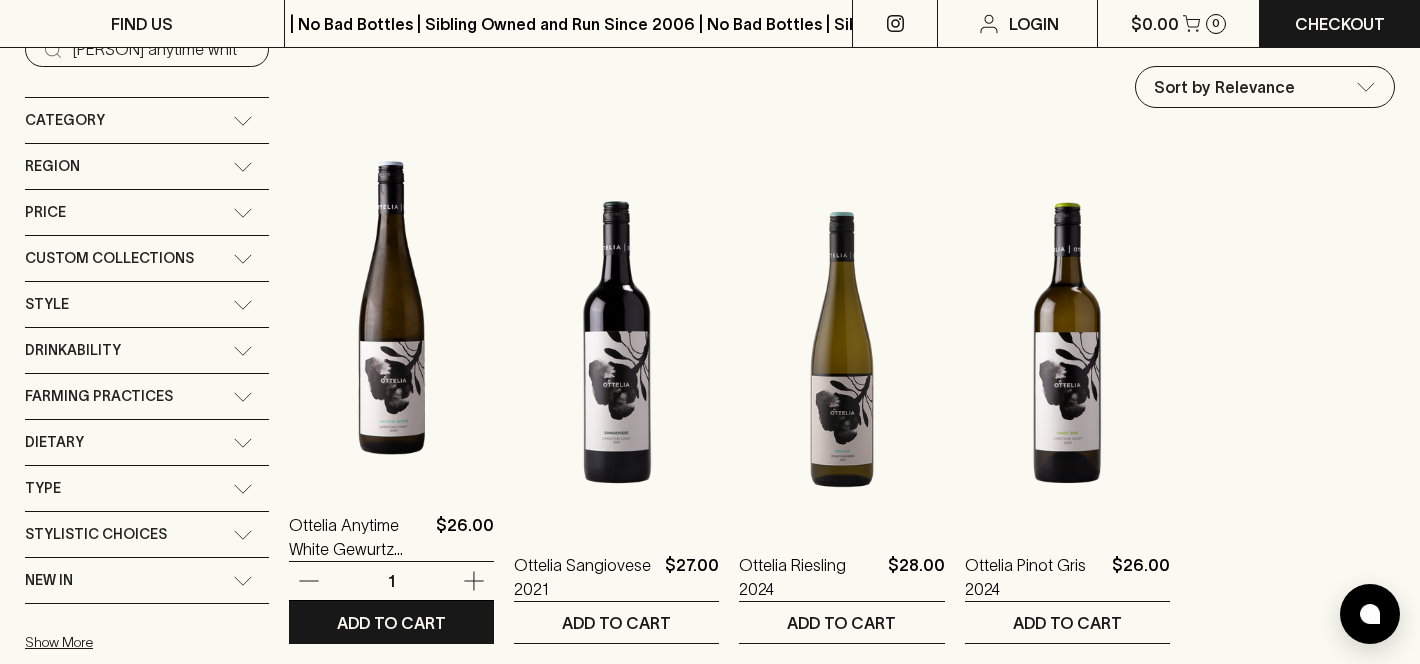 click at bounding box center (391, 308) 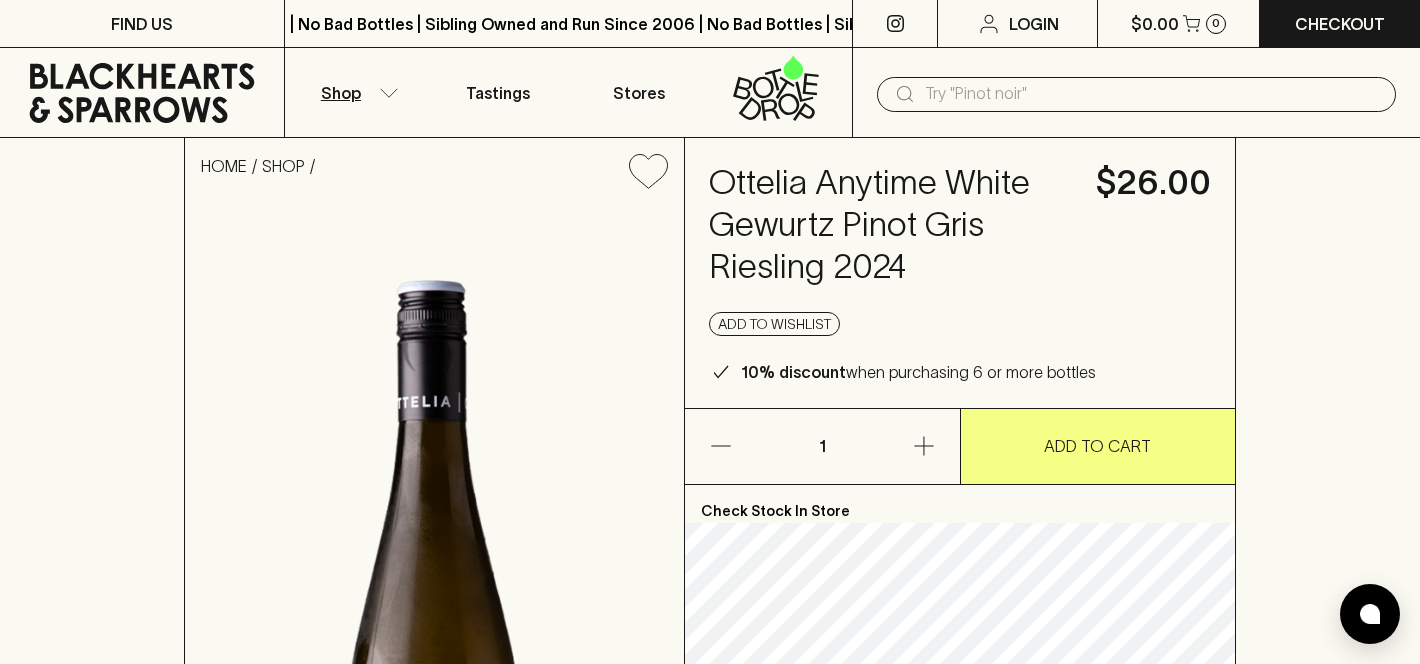 click 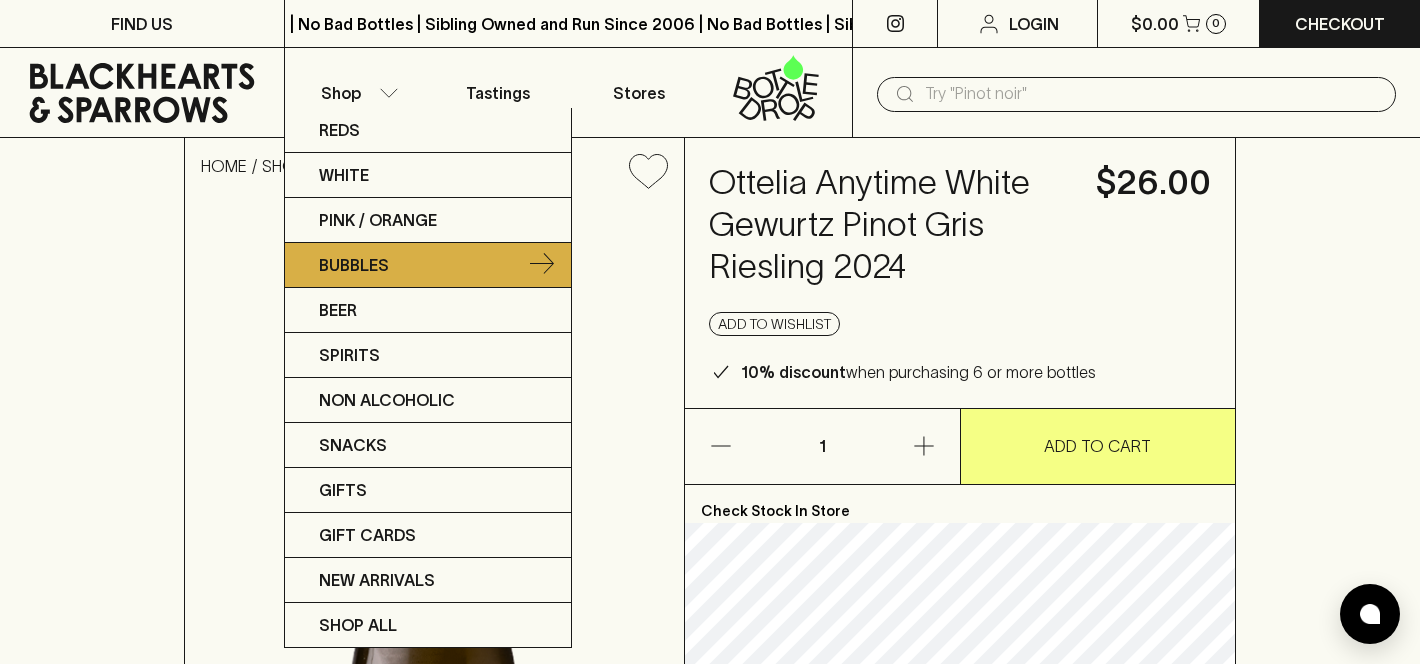 click on "Bubbles" at bounding box center [354, 265] 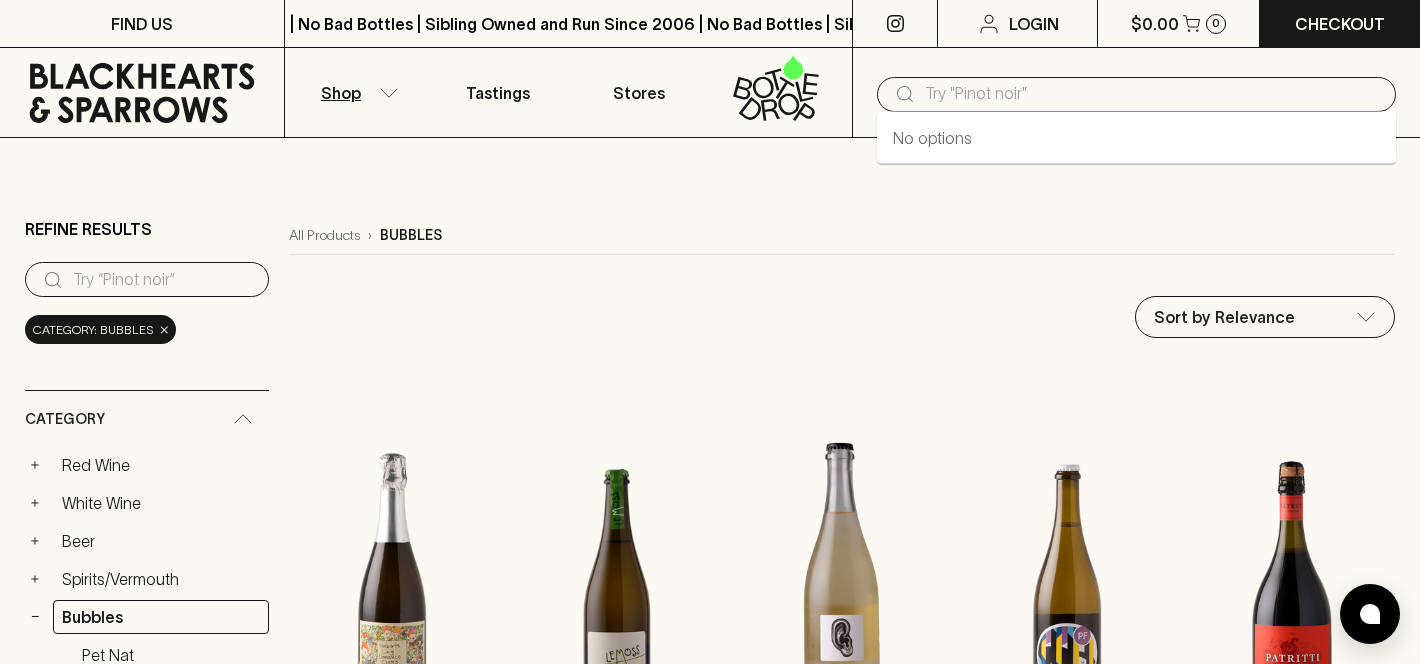 click at bounding box center (1152, 94) 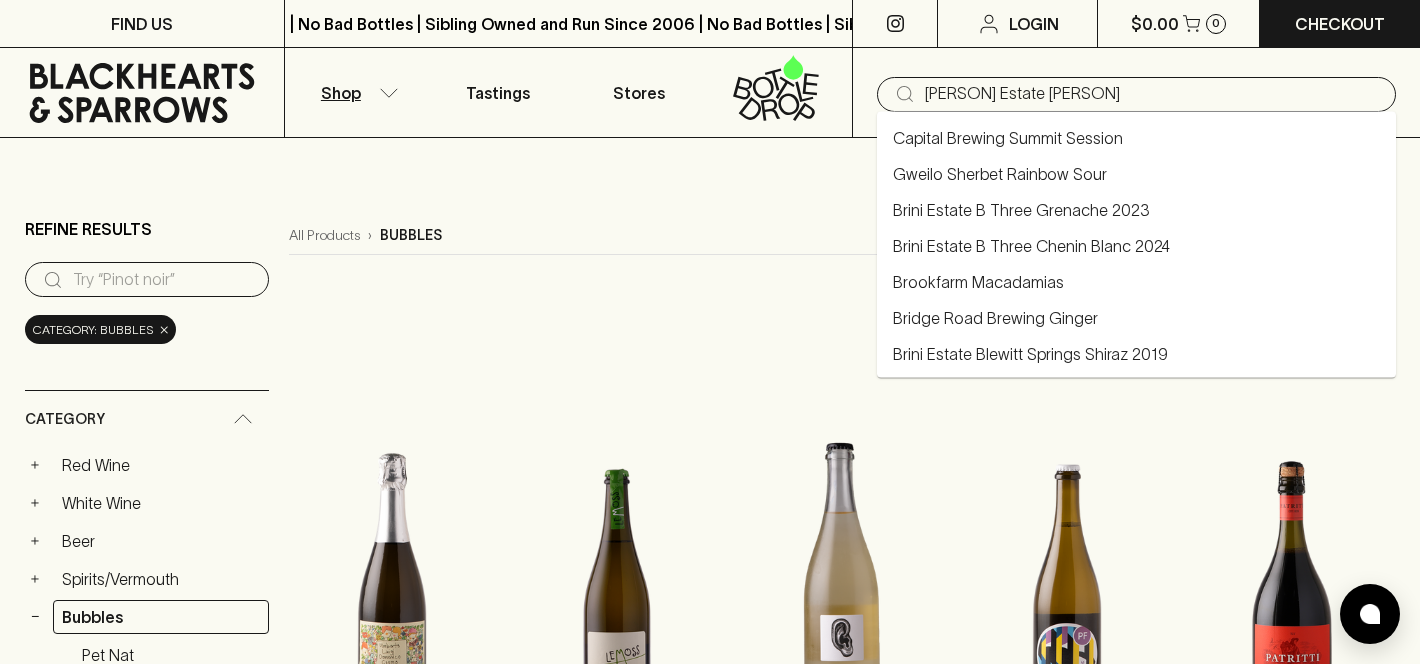 type on "Brini Estate B" 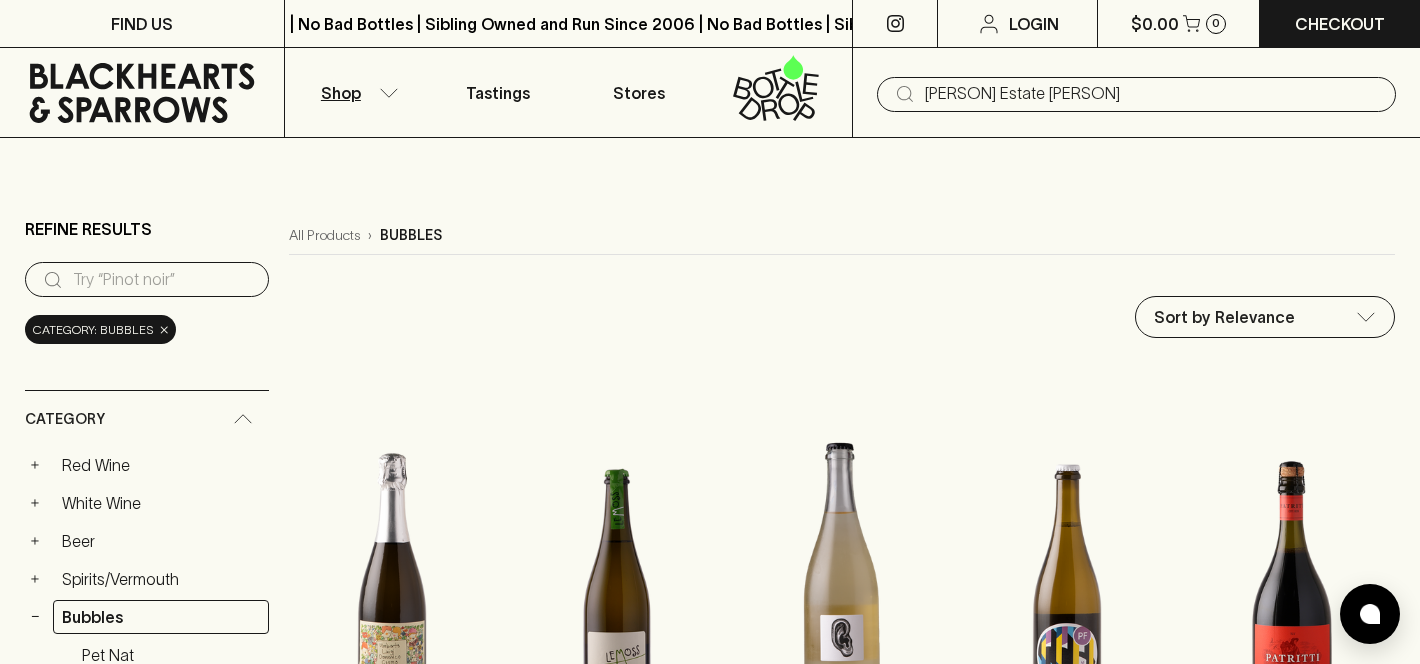 type 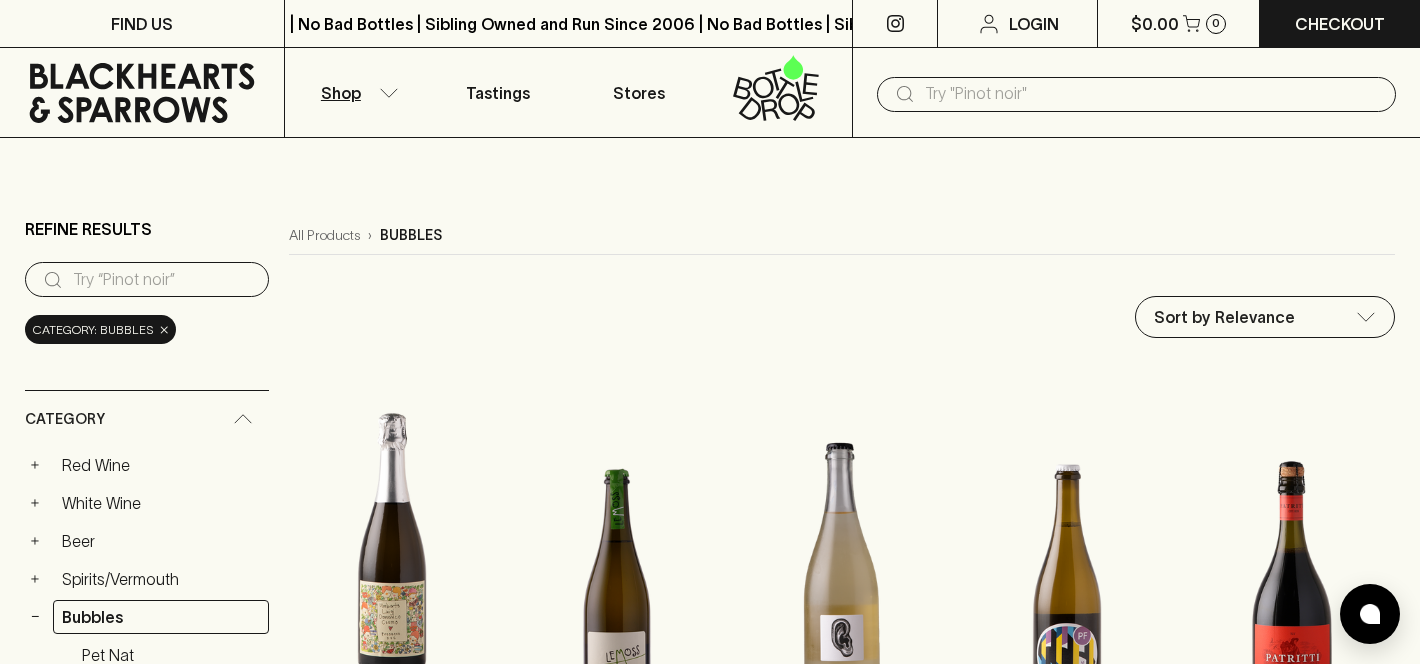click at bounding box center (391, 538) 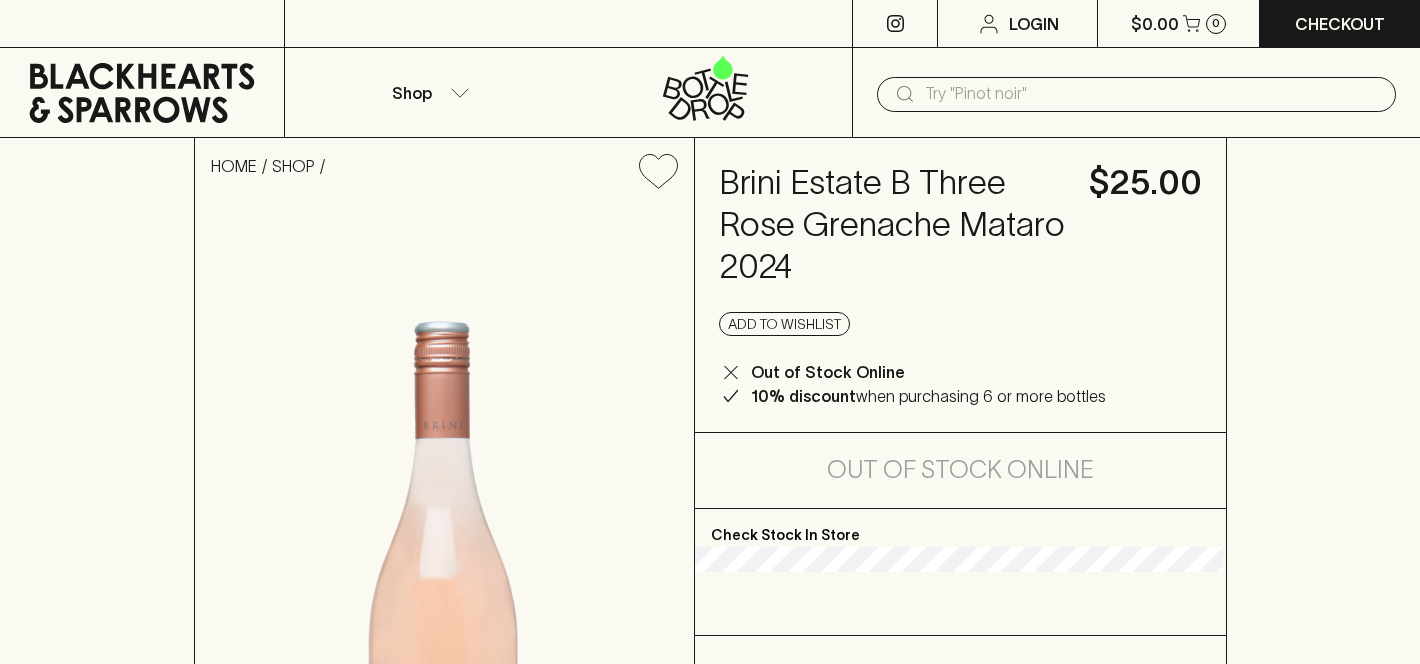 scroll, scrollTop: 0, scrollLeft: 0, axis: both 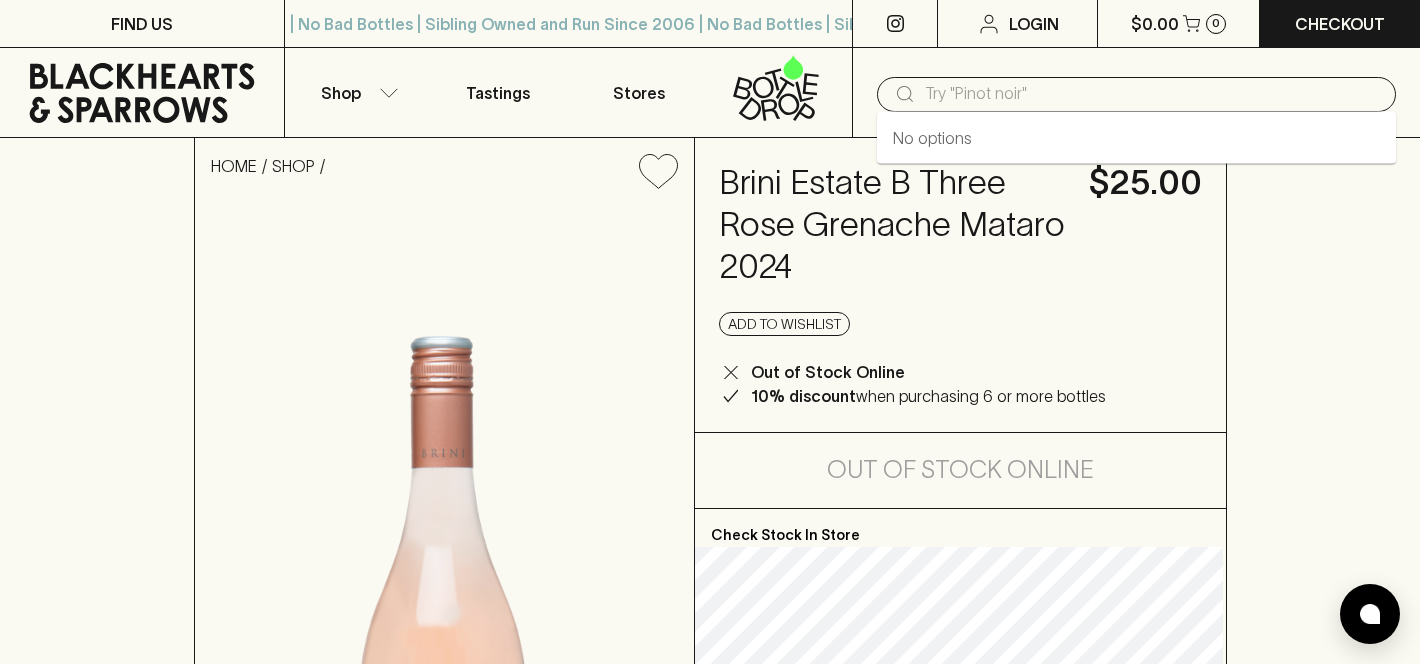 click at bounding box center (1152, 94) 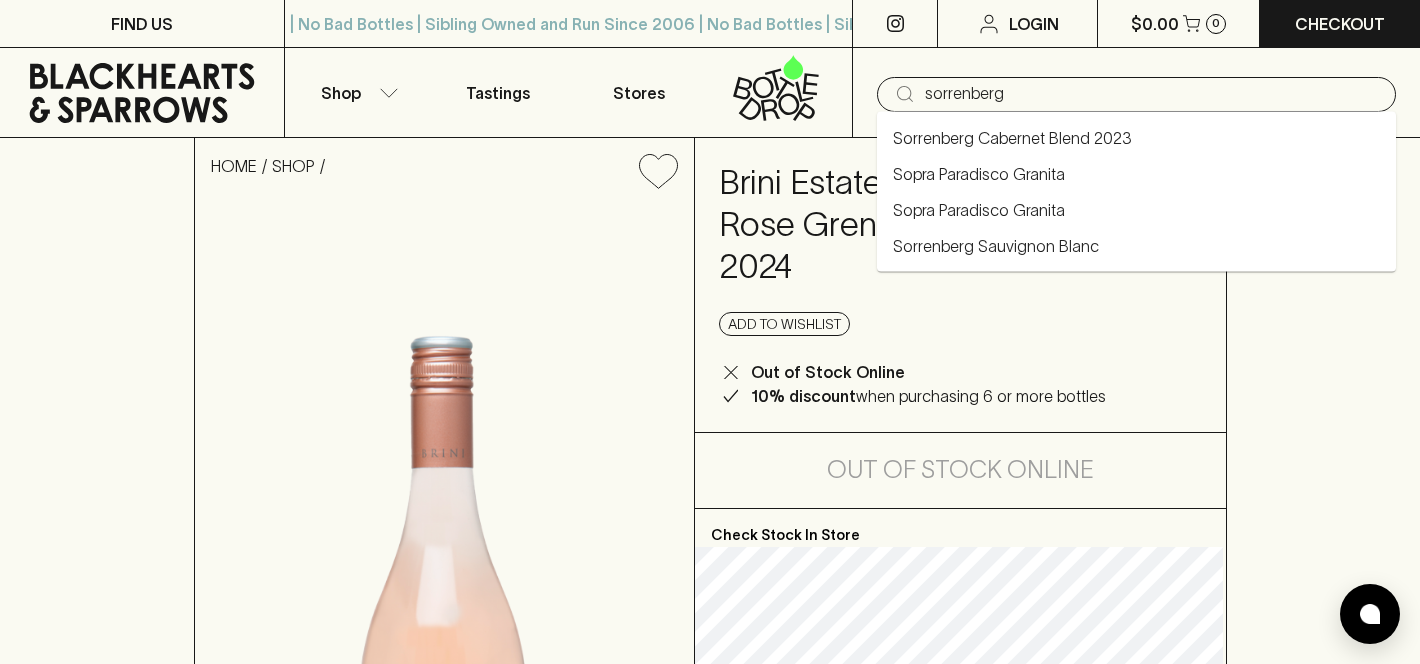 click on "Sorrenberg Cabernet Blend 2023" at bounding box center [1012, 138] 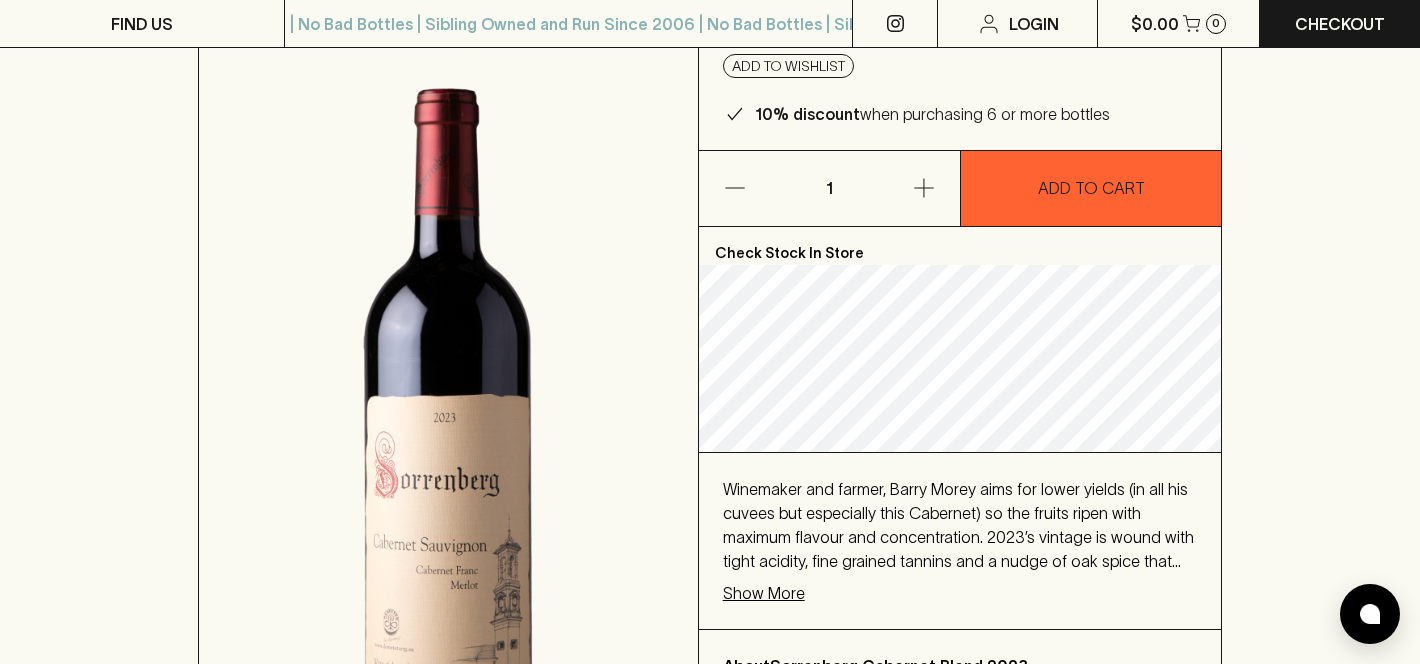 scroll, scrollTop: 0, scrollLeft: 0, axis: both 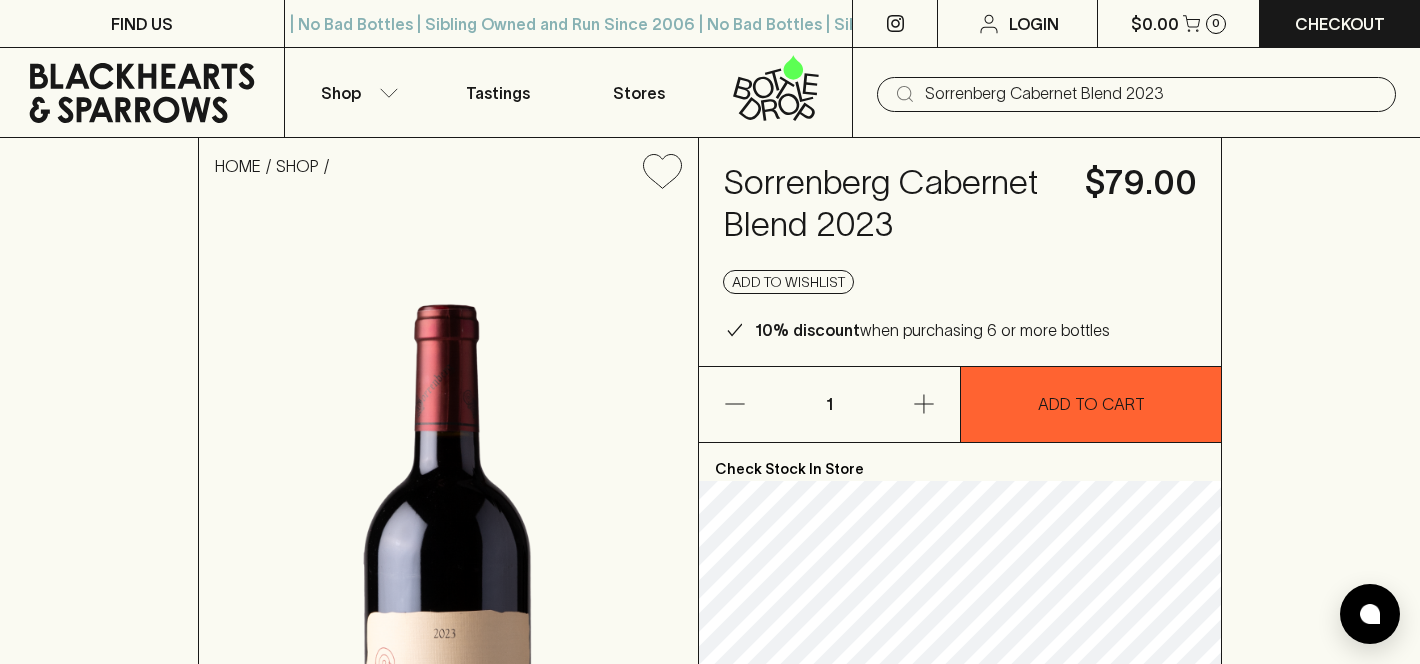click on "​ Sorrenberg Cabernet Blend 2023" at bounding box center (1136, 94) 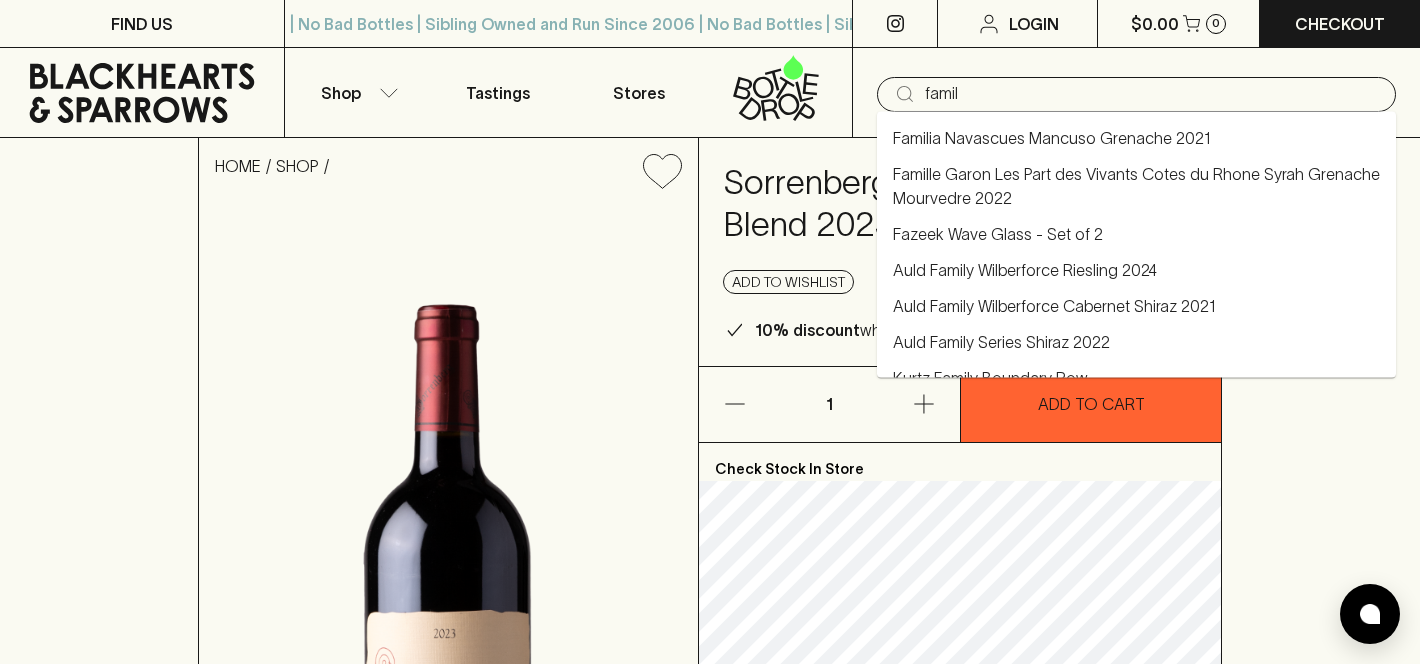 click on "Famille Garon Les Part des Vivants Cotes du Rhone Syrah Grenache Mourvedre 2022" at bounding box center (1136, 186) 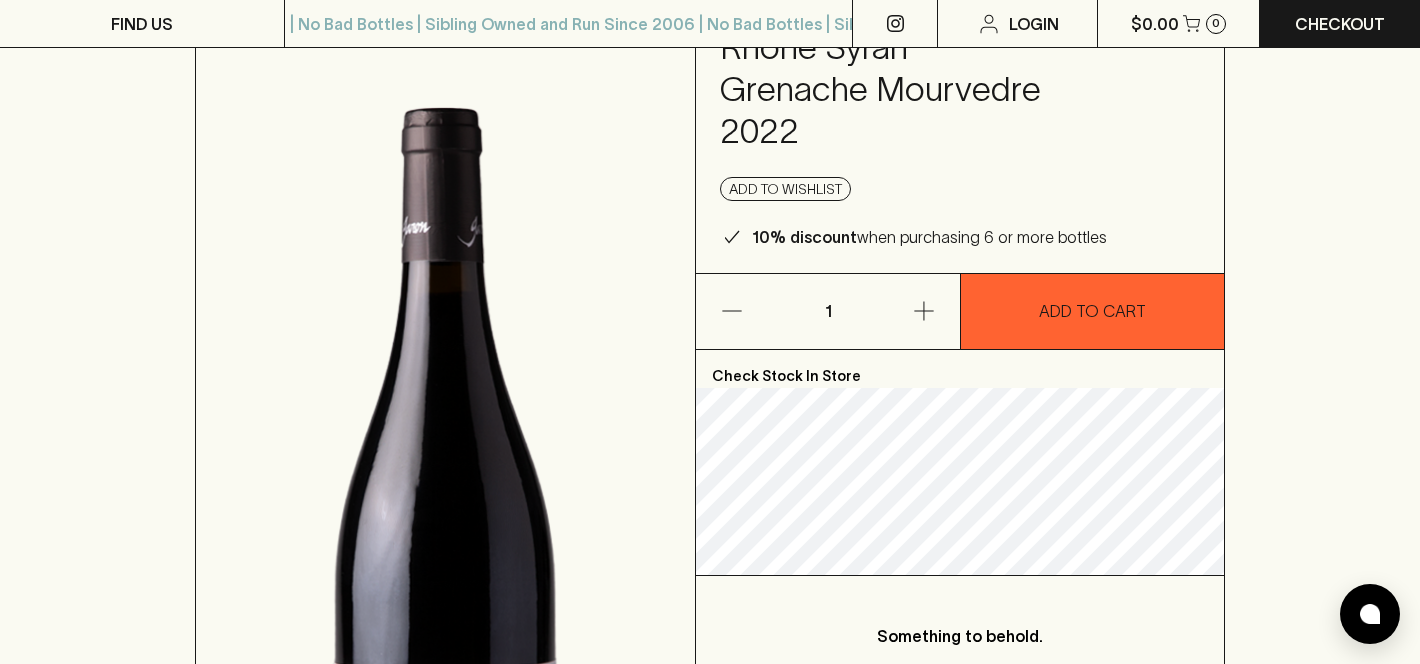 scroll, scrollTop: 199, scrollLeft: 0, axis: vertical 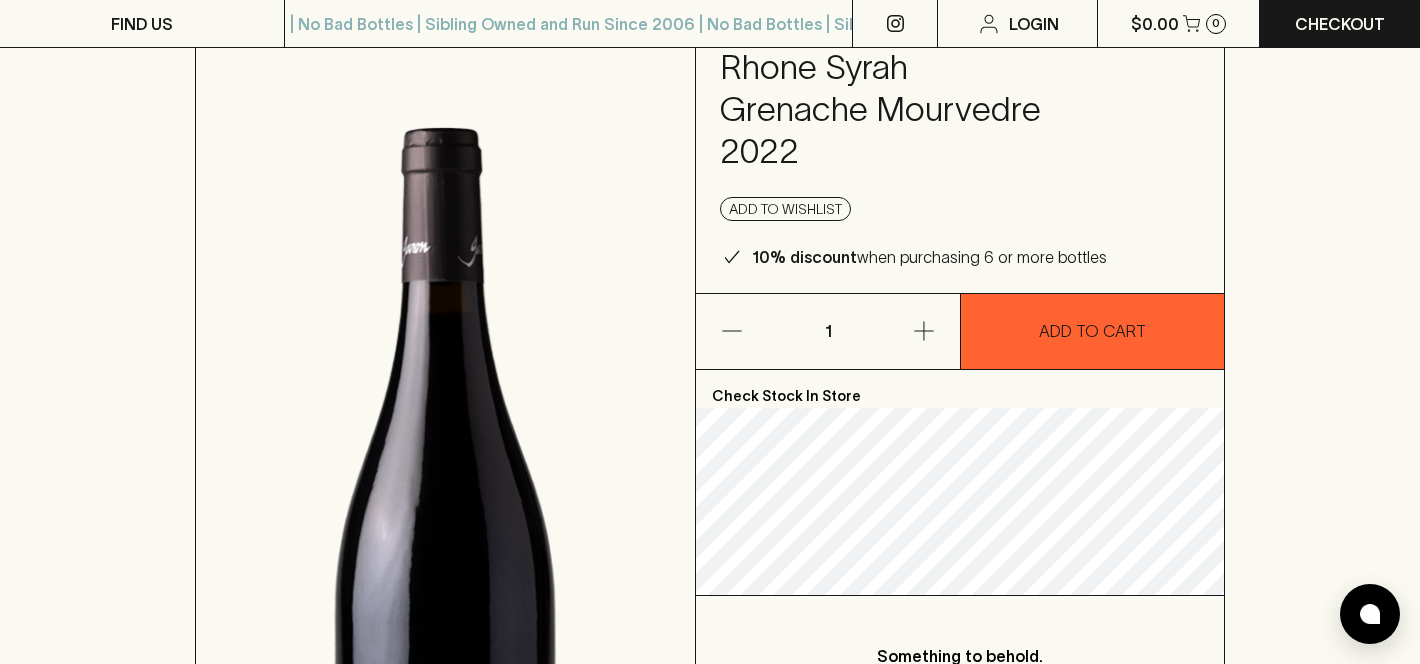 type on "Famille Garon Les Part des Vivants Cotes du Rhone Syrah Grenache Mourvedre 2022" 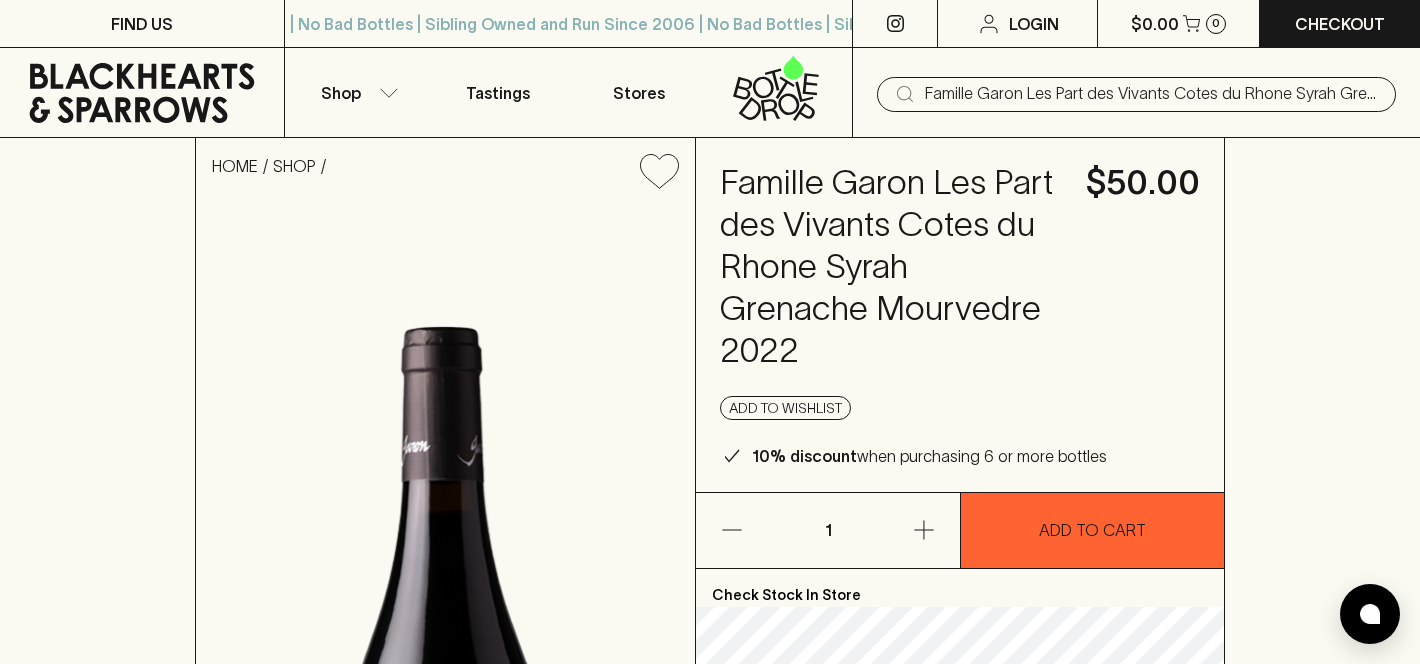 click on "Famille Garon Les Part des Vivants Cotes du Rhone Syrah Grenache Mourvedre 2022" at bounding box center (1152, 94) 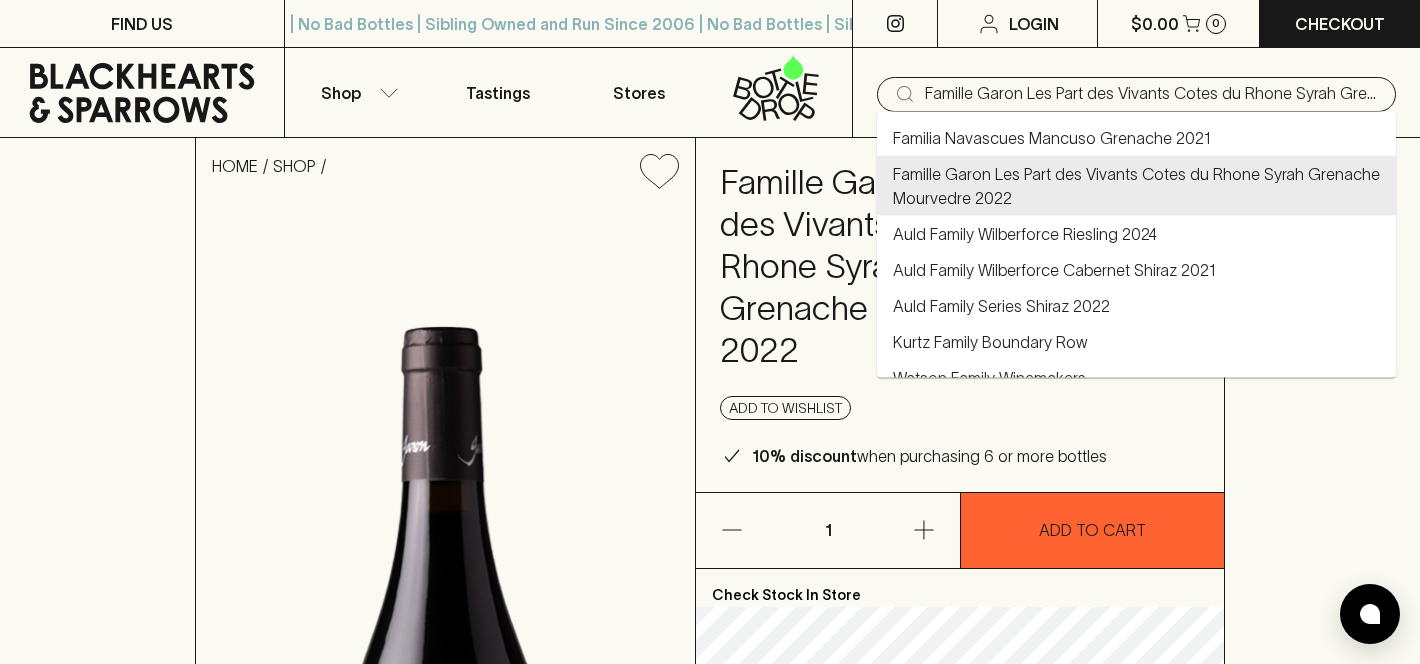 click on "Famille Garon Les Part des Vivants Cotes du Rhone Syrah Grenache Mourvedre 2022" at bounding box center (1152, 94) 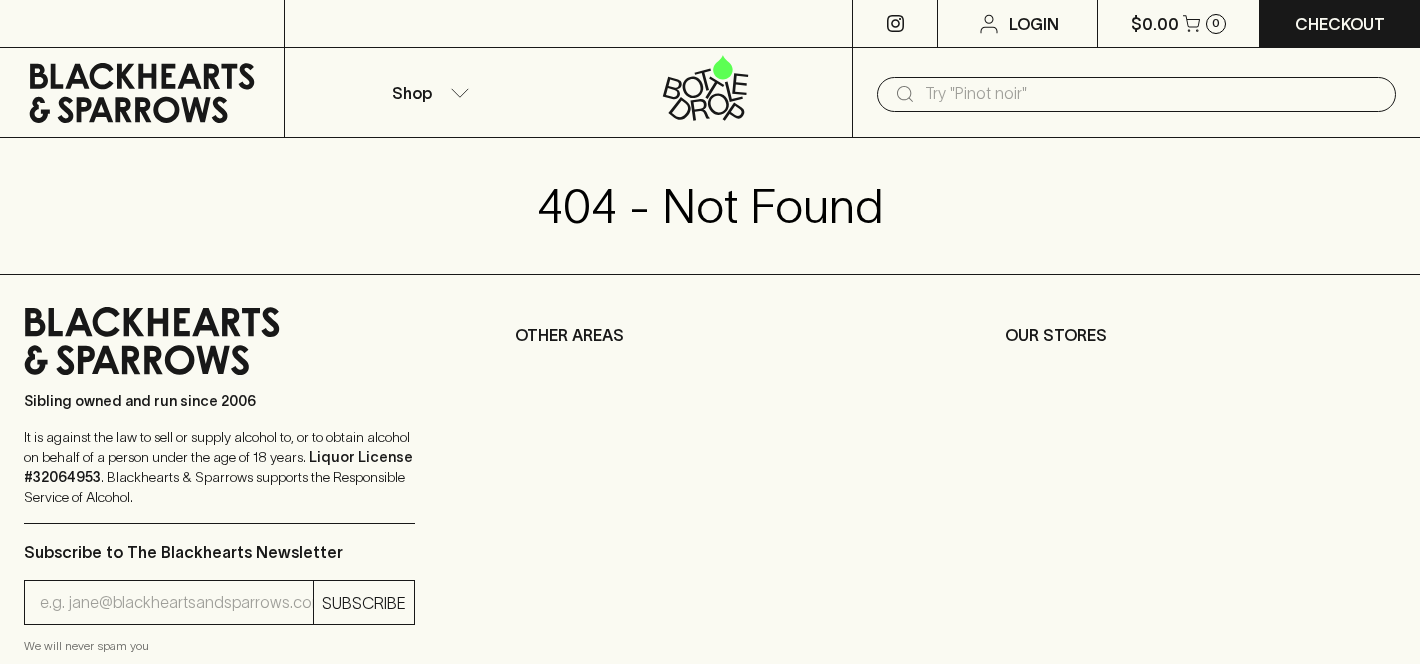 scroll, scrollTop: 0, scrollLeft: 0, axis: both 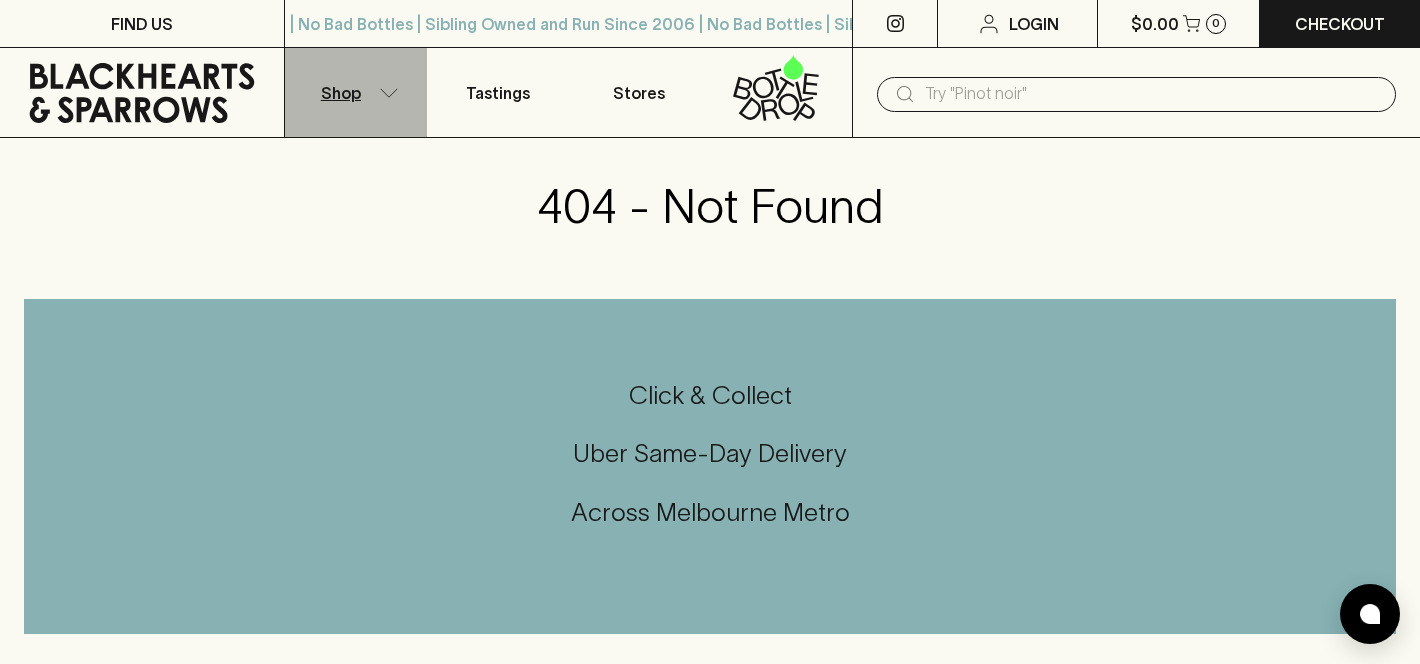 click on "Shop" at bounding box center [356, 92] 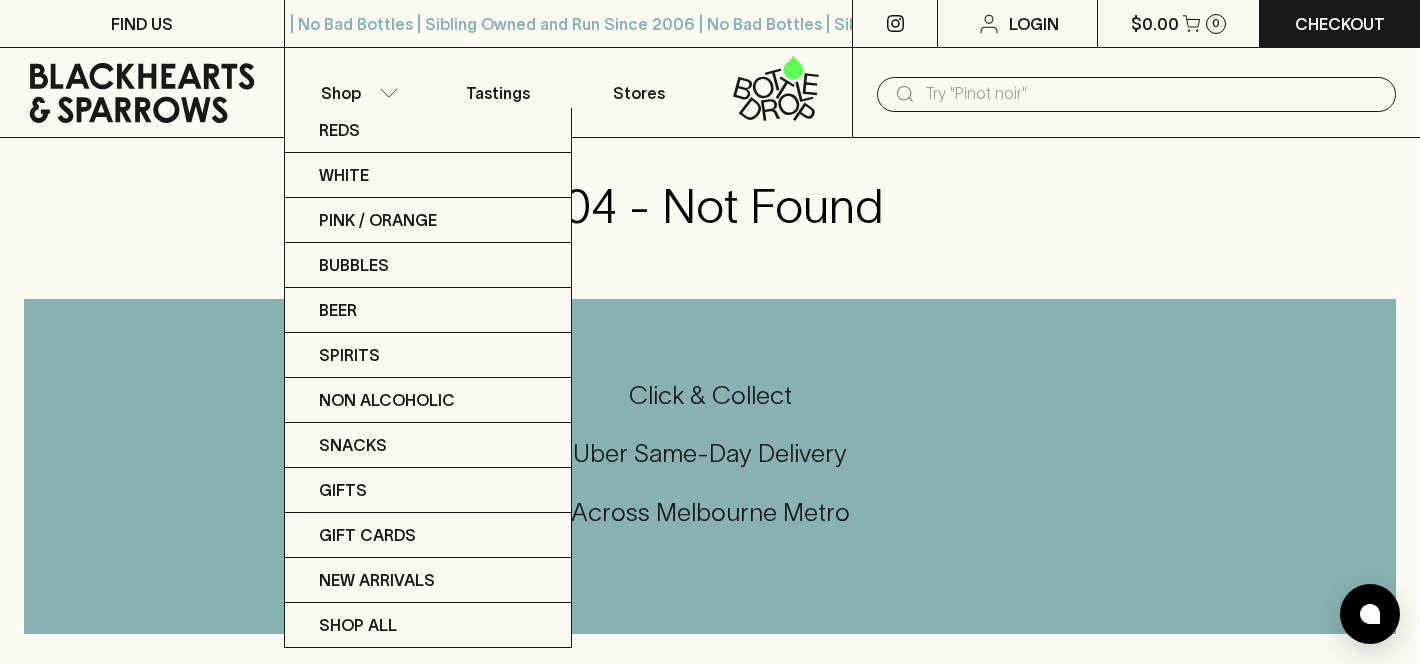 click at bounding box center [710, 332] 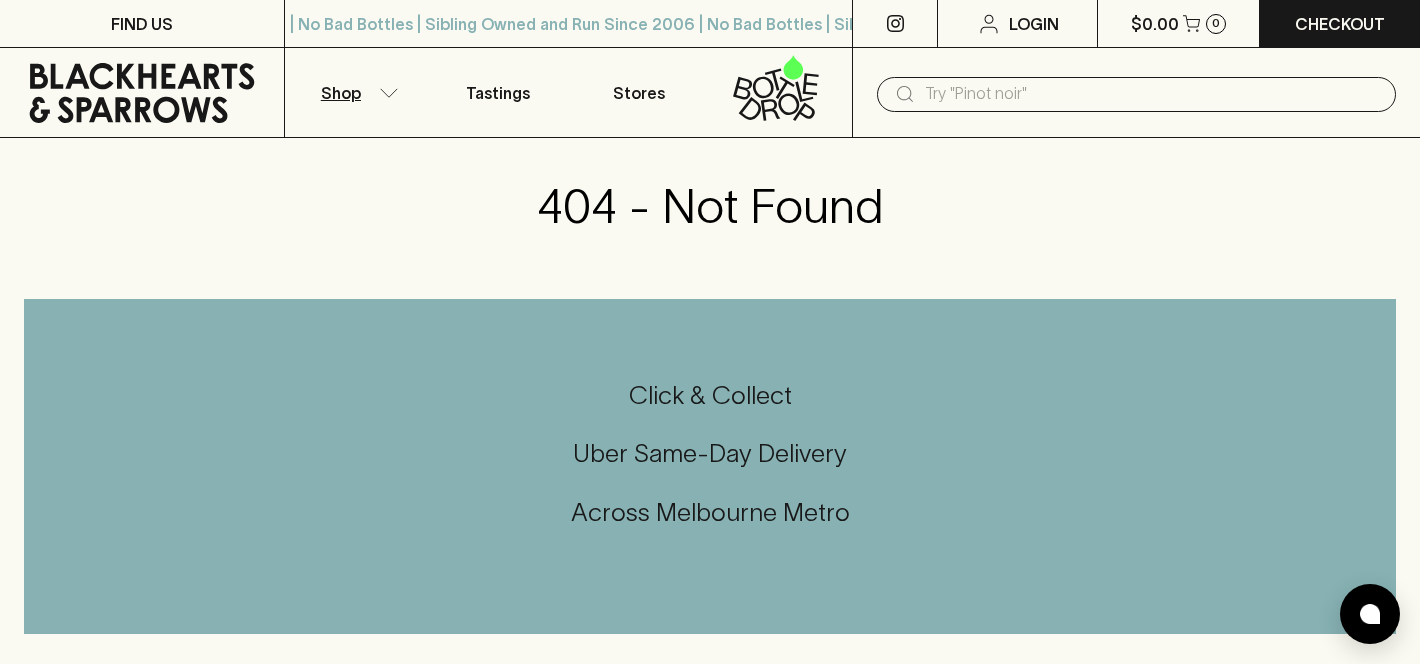 click on "Shop" at bounding box center [341, 93] 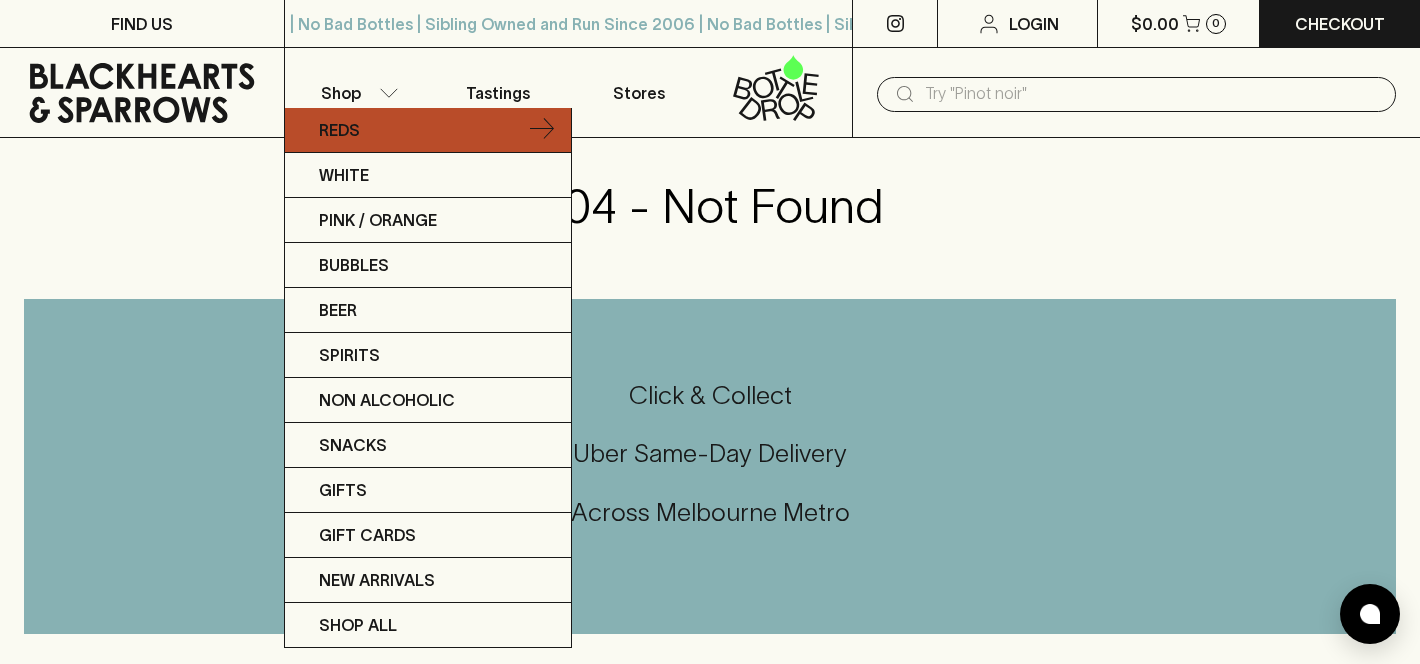 click on "Reds" at bounding box center (339, 130) 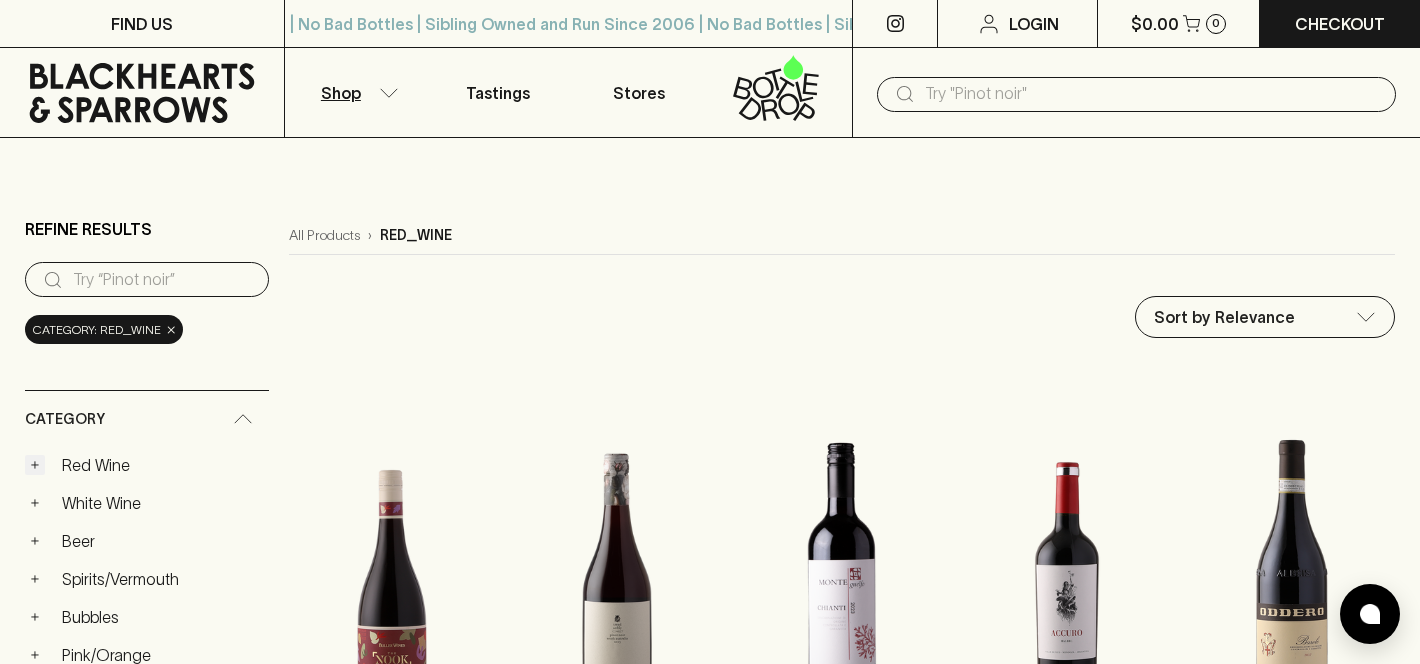 click on "+" at bounding box center [35, 465] 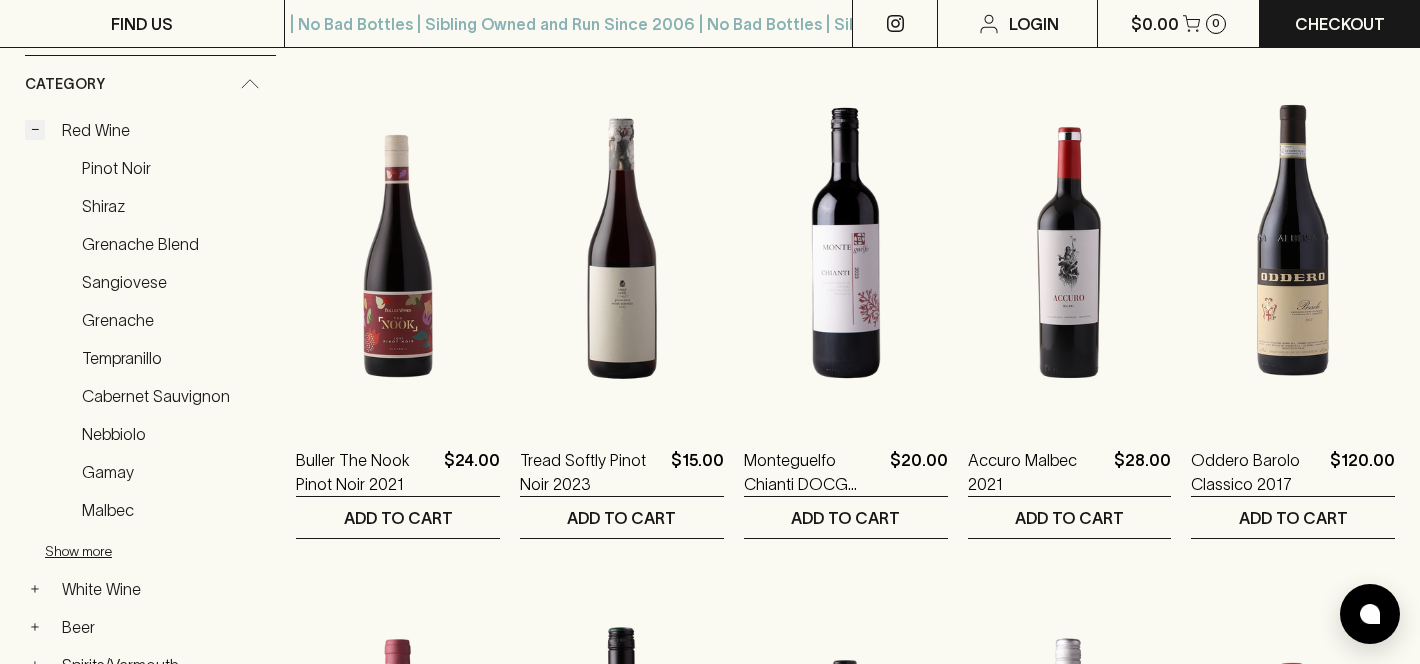 scroll, scrollTop: 339, scrollLeft: 0, axis: vertical 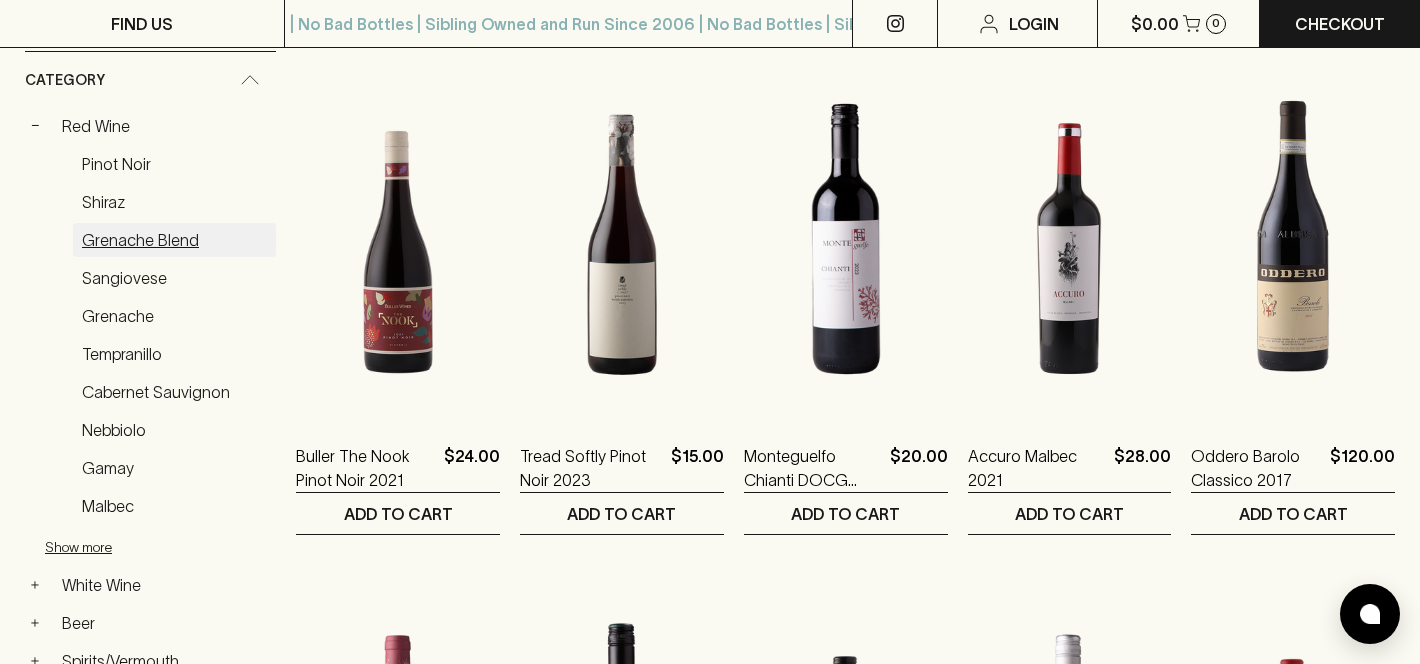 click on "Grenache Blend" at bounding box center [174, 240] 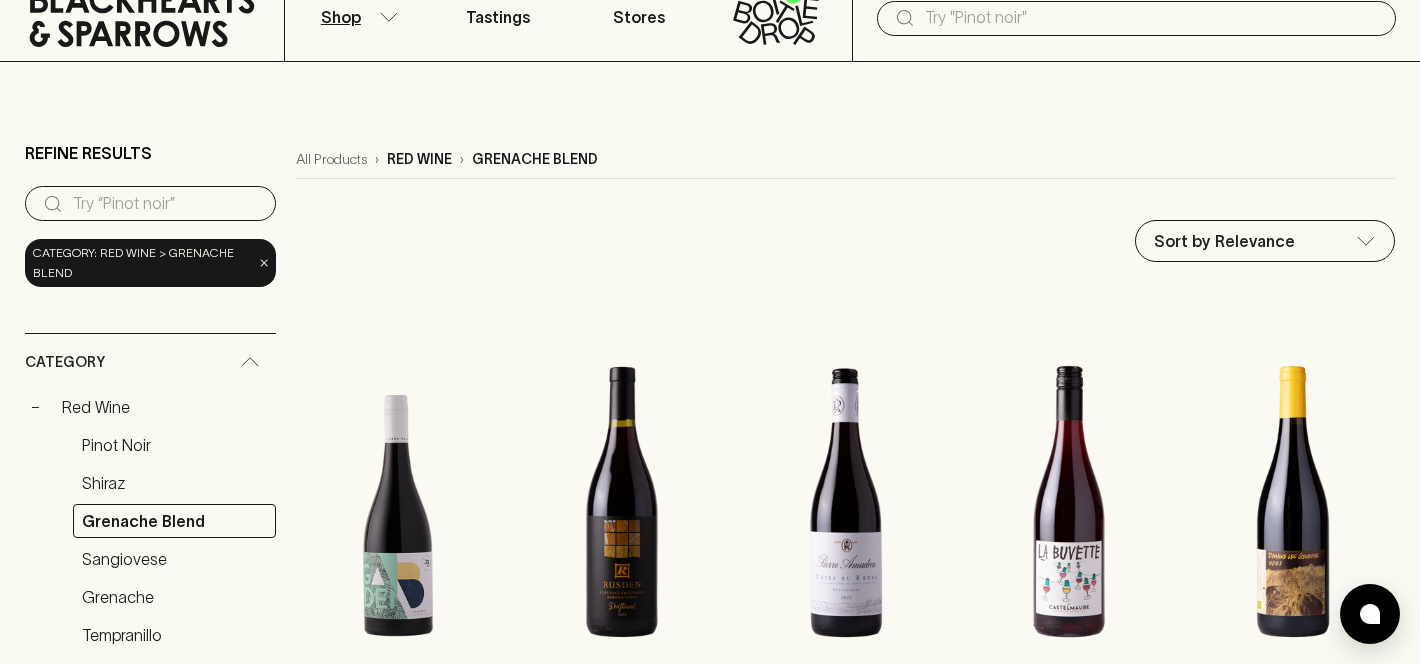 scroll, scrollTop: 0, scrollLeft: 0, axis: both 